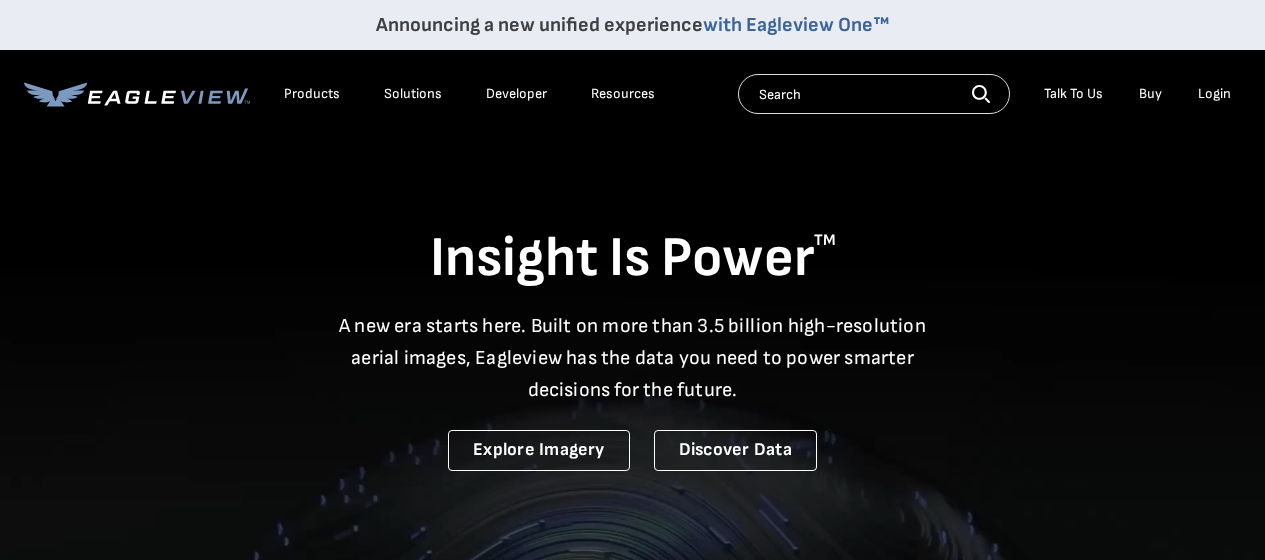 scroll, scrollTop: 0, scrollLeft: 0, axis: both 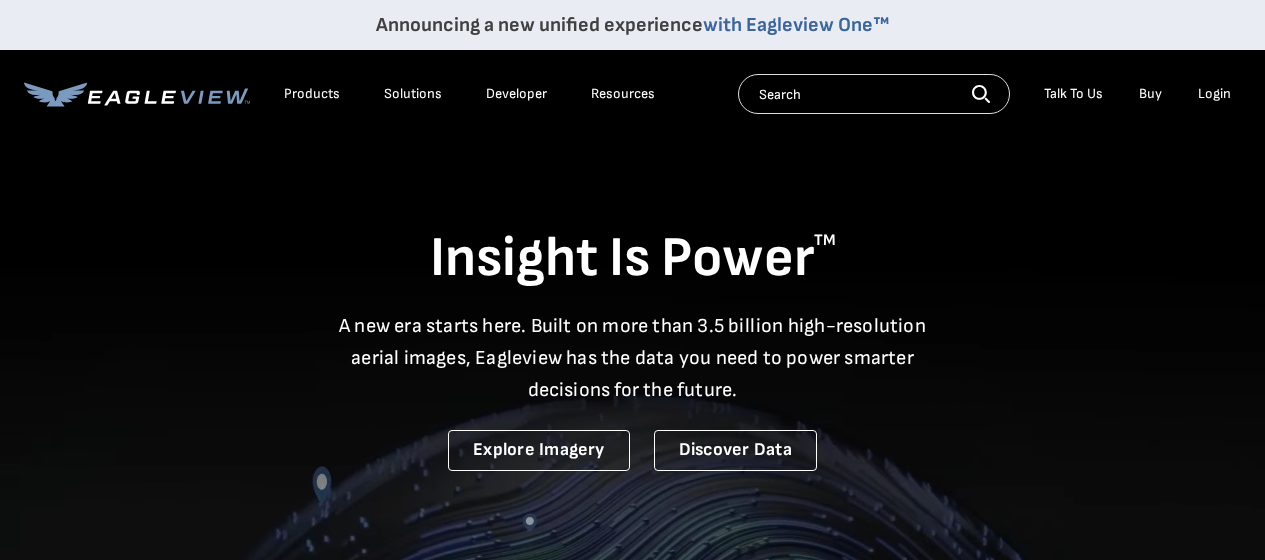 click at bounding box center (874, 94) 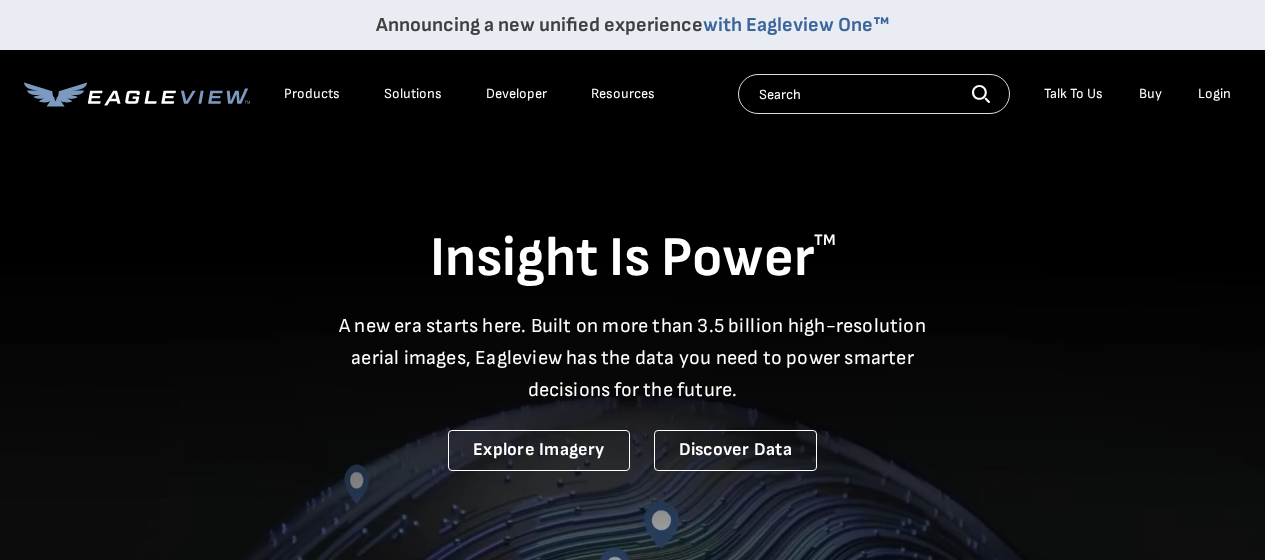 click on "Login" at bounding box center [1214, 94] 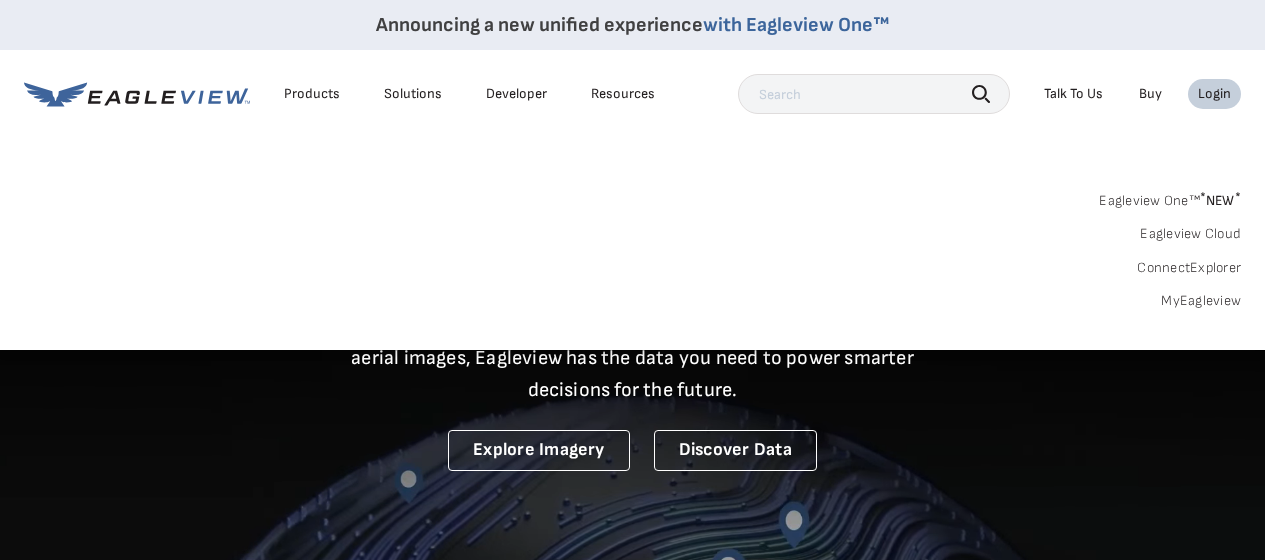 click on "Login" at bounding box center [1214, 94] 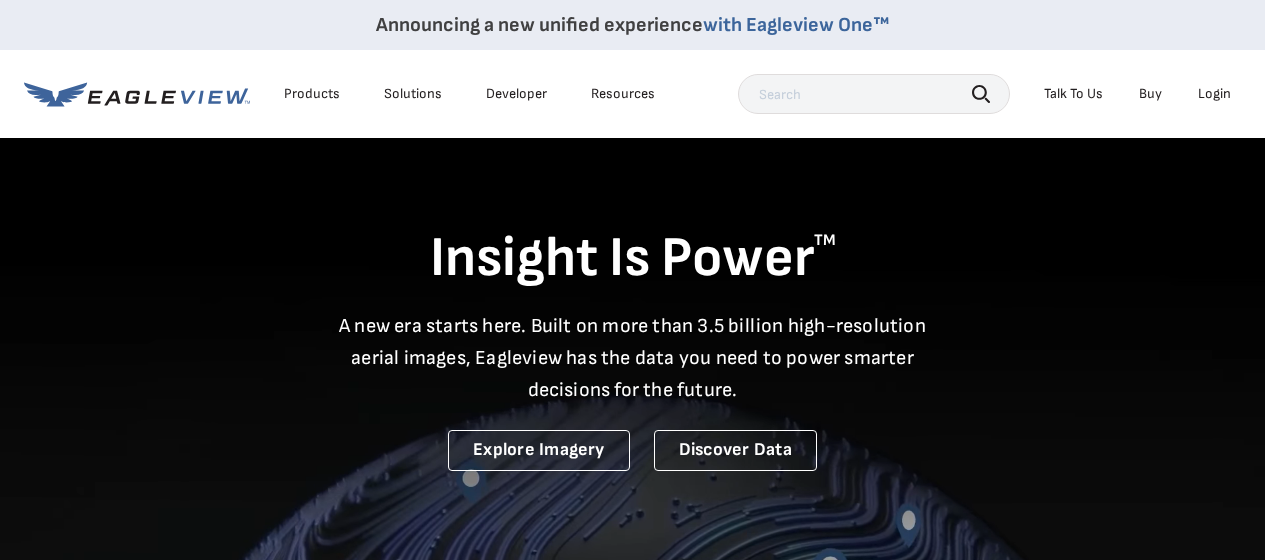 click on "Login" at bounding box center (1214, 94) 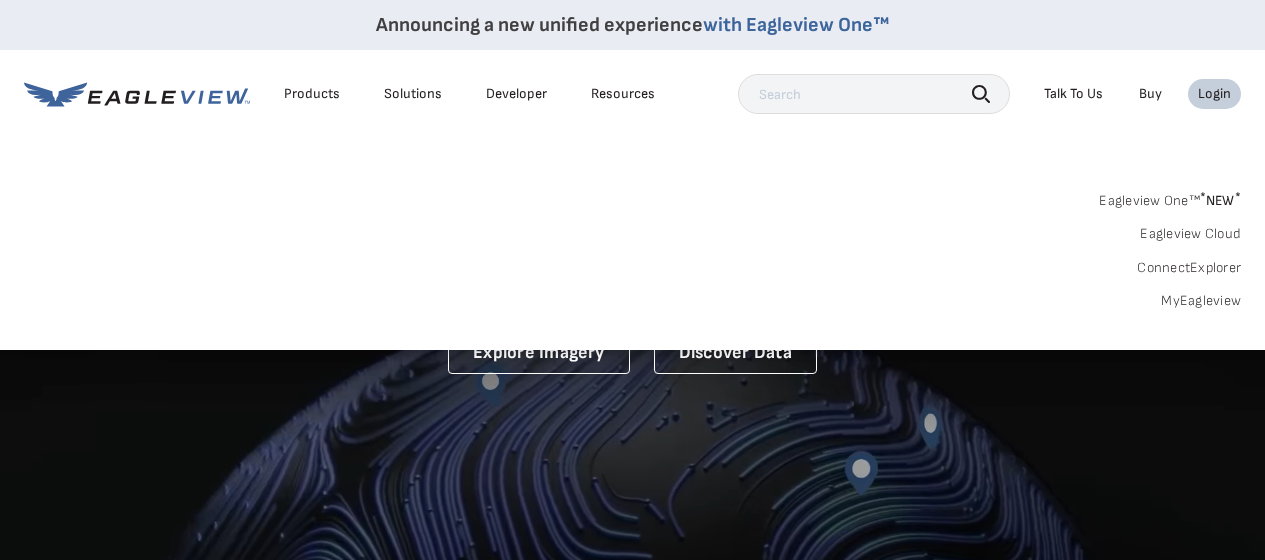 scroll, scrollTop: 0, scrollLeft: 0, axis: both 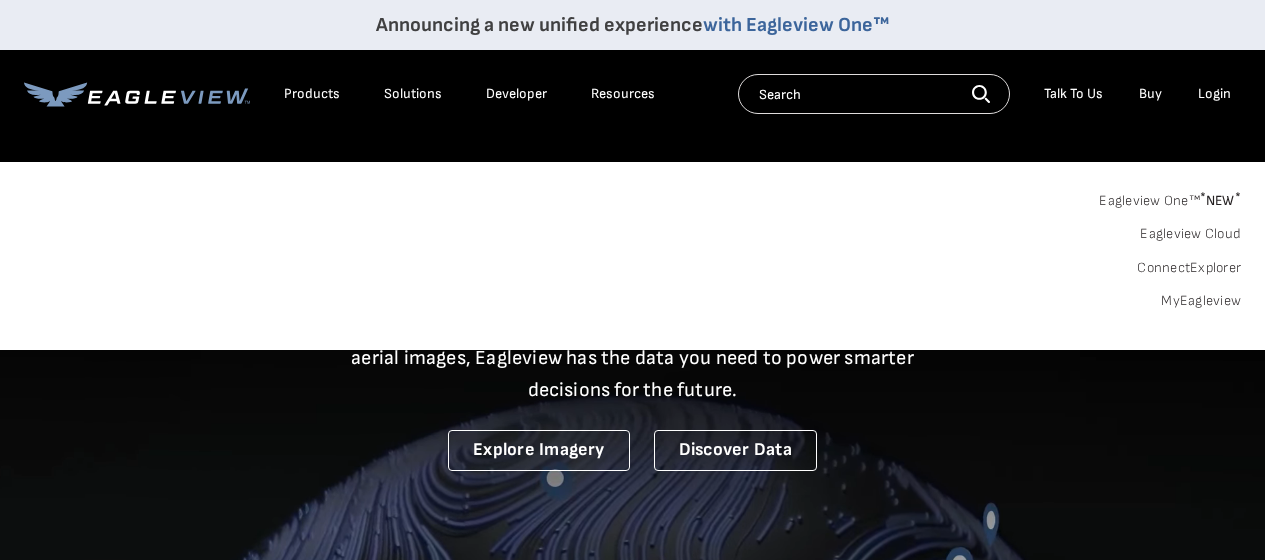 click on "Search
Talk To Us
Buy
Login" at bounding box center [989, 94] 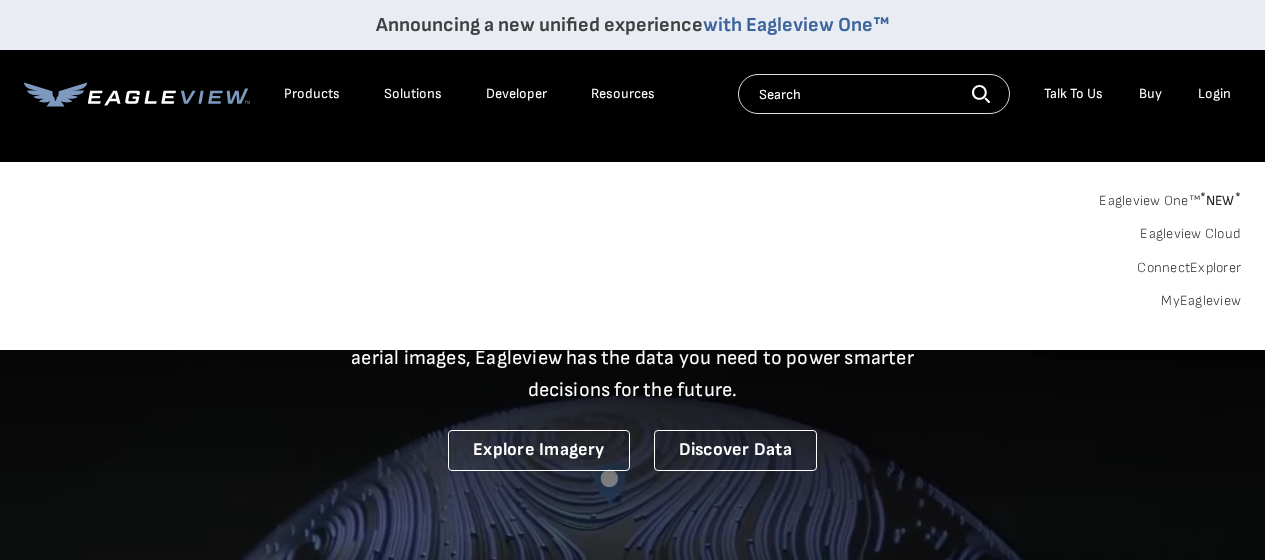 click on "Login" at bounding box center [1214, 94] 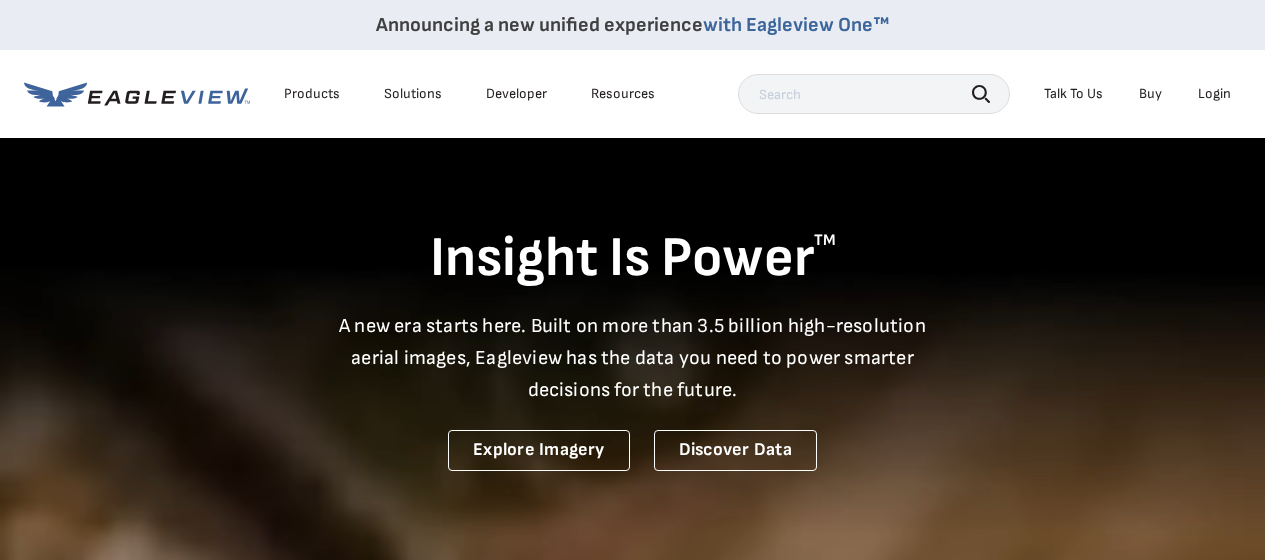 click on "Login" at bounding box center (1214, 94) 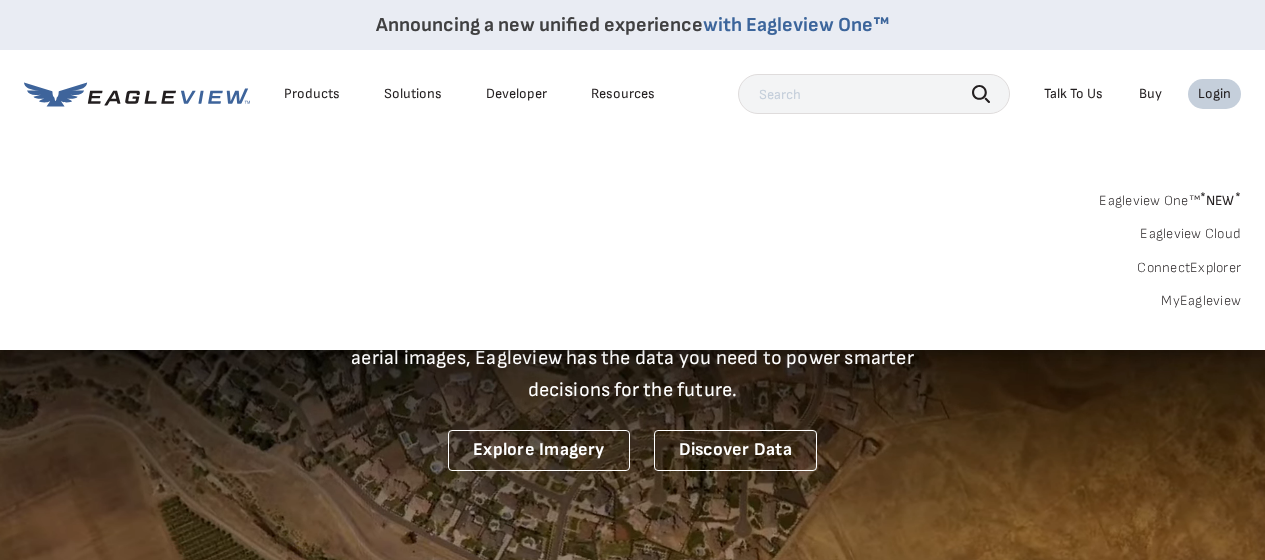 click at bounding box center (874, 94) 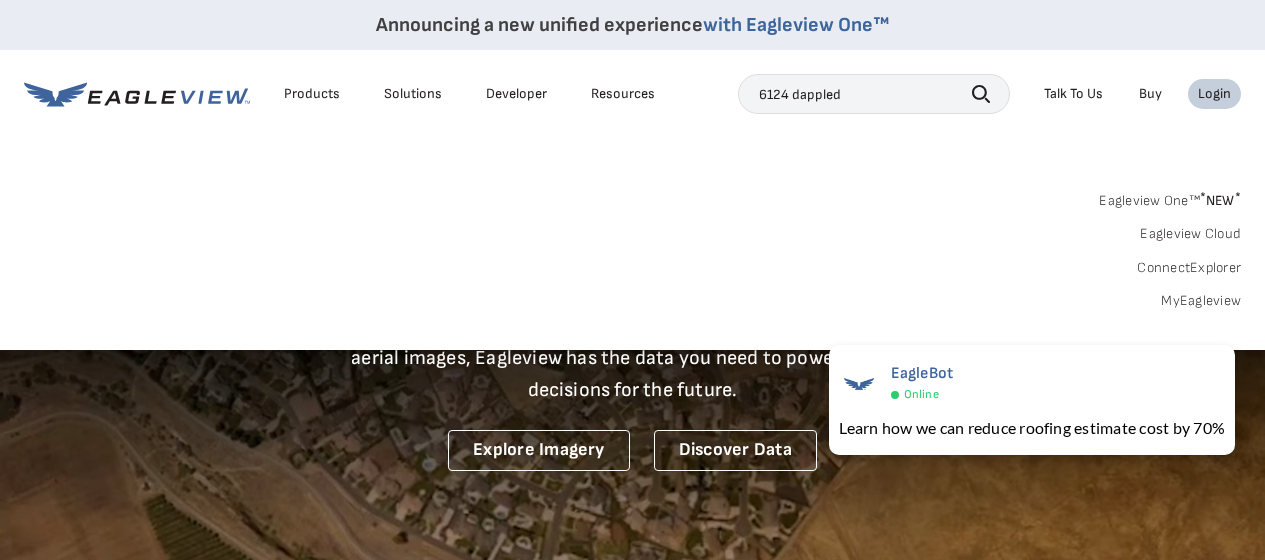 type on "6124 dappled" 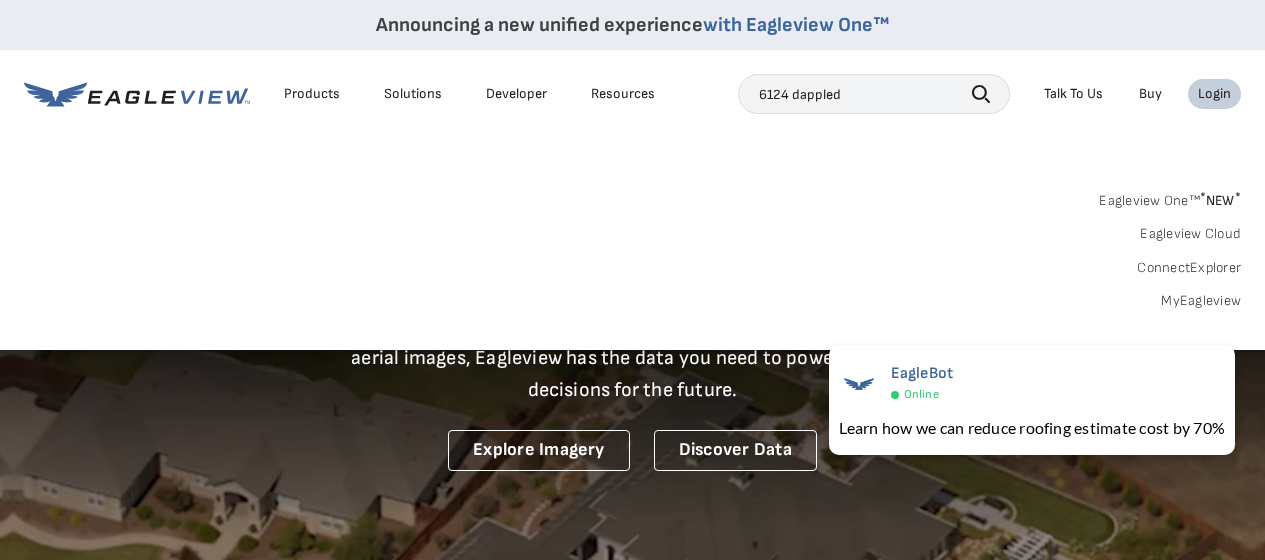 click on "Login" at bounding box center (1214, 94) 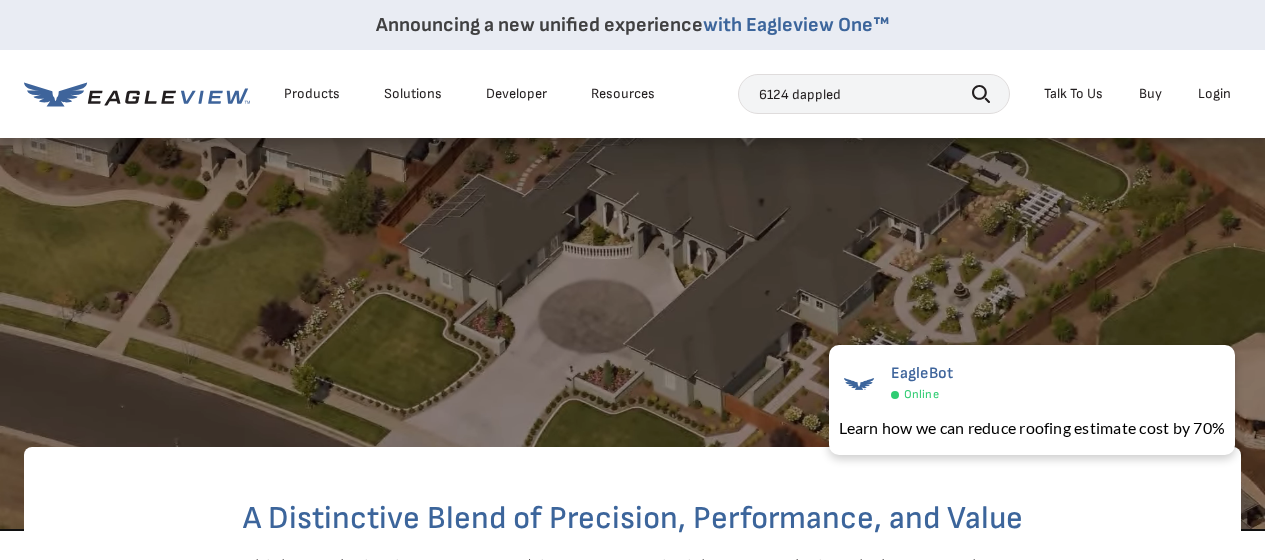 scroll, scrollTop: 0, scrollLeft: 0, axis: both 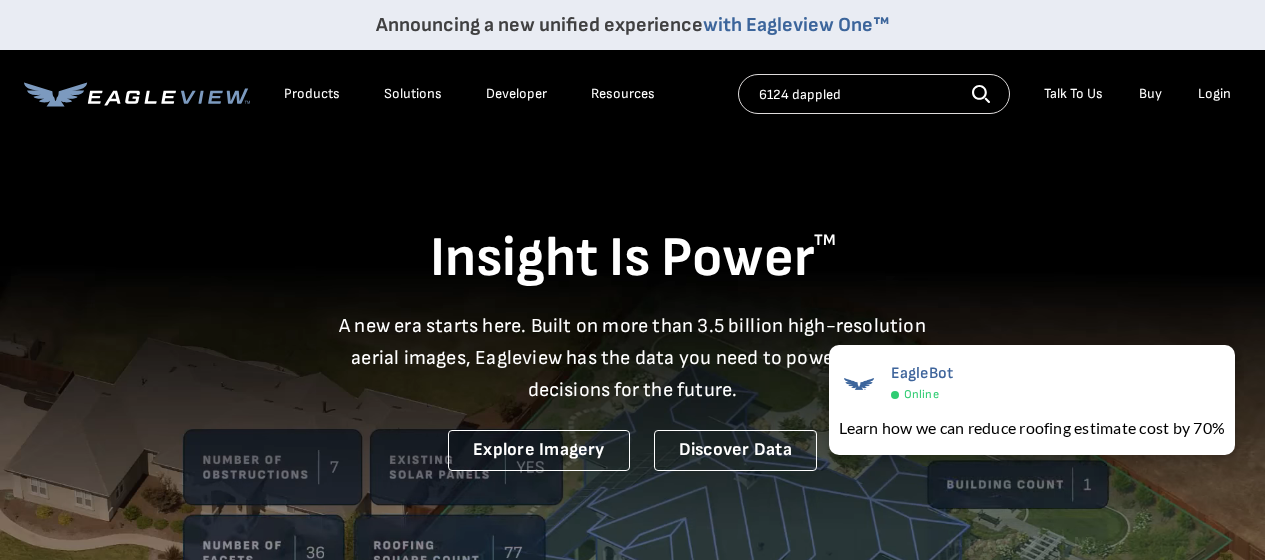 click on "Products
Solutions
Developer
Resources
6124 dappled
Search
Talk To Us
Buy
Login" at bounding box center (632, 94) 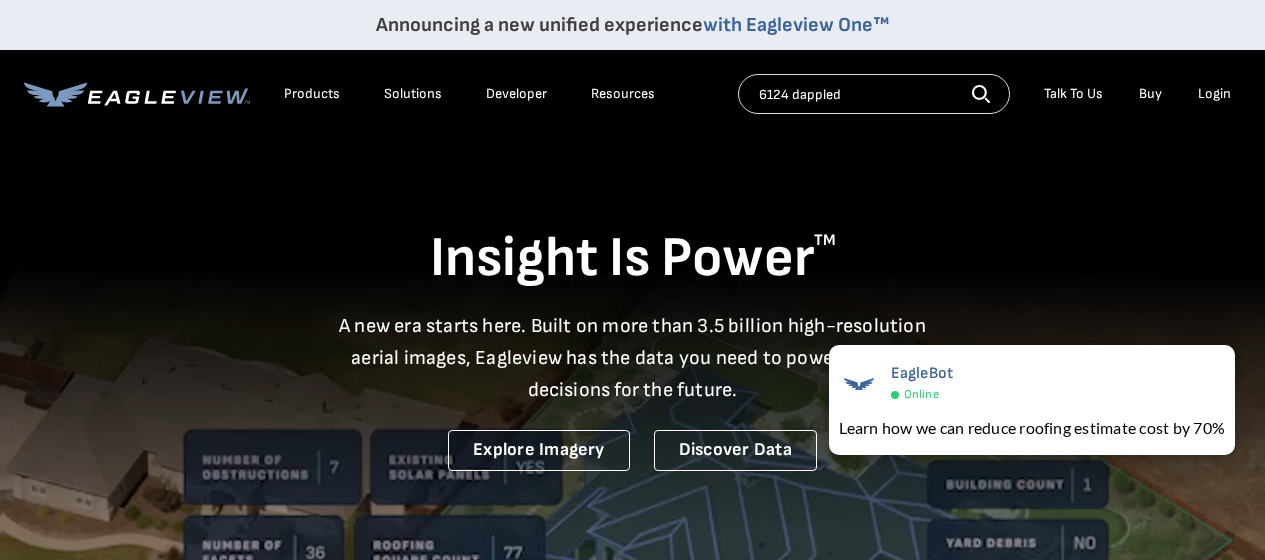 click 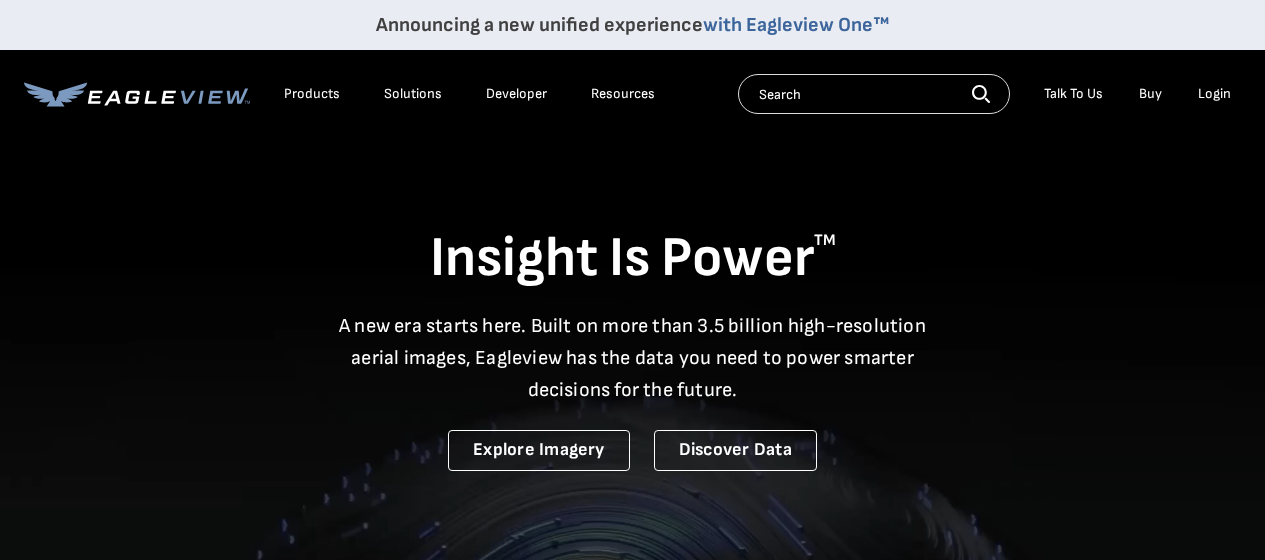 scroll, scrollTop: 0, scrollLeft: 0, axis: both 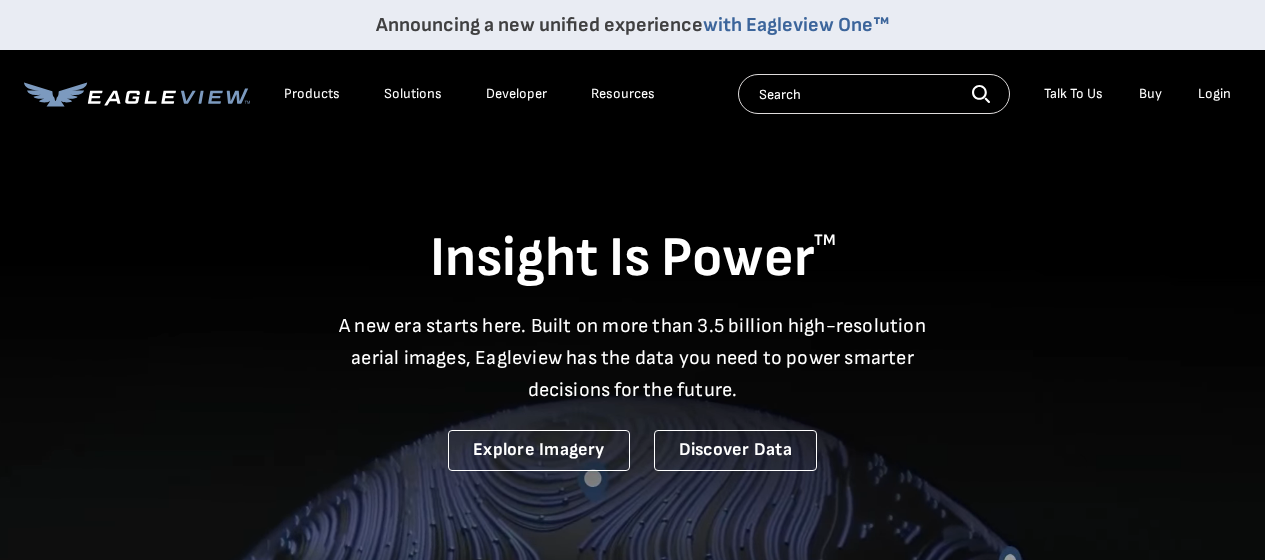 click on "Buy" at bounding box center [1150, 94] 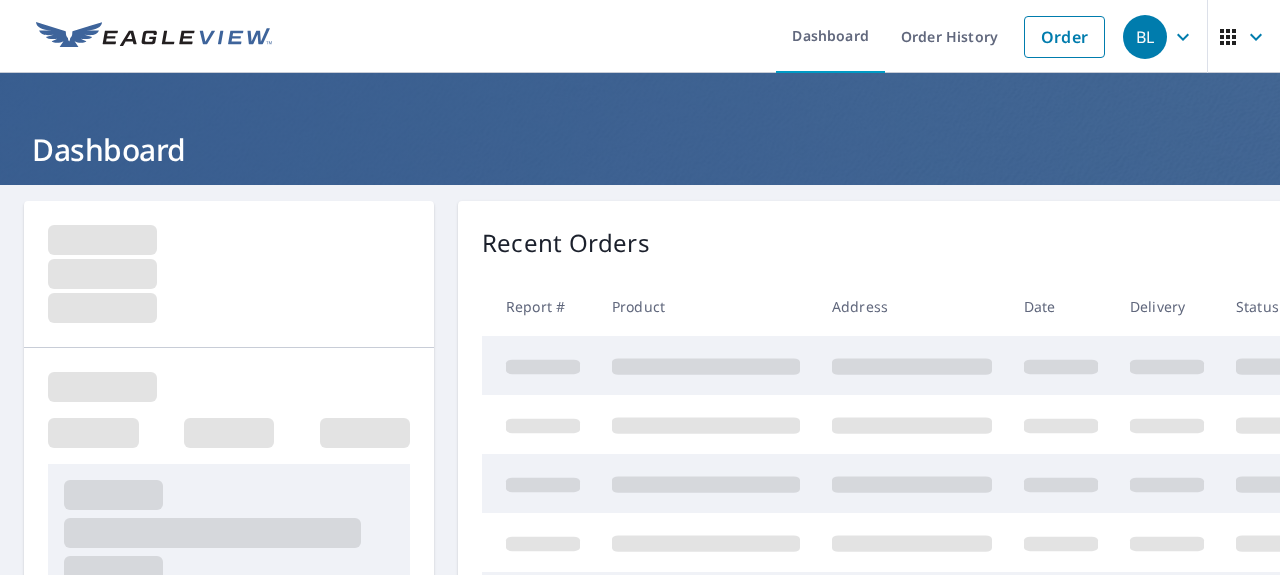 scroll, scrollTop: 0, scrollLeft: 0, axis: both 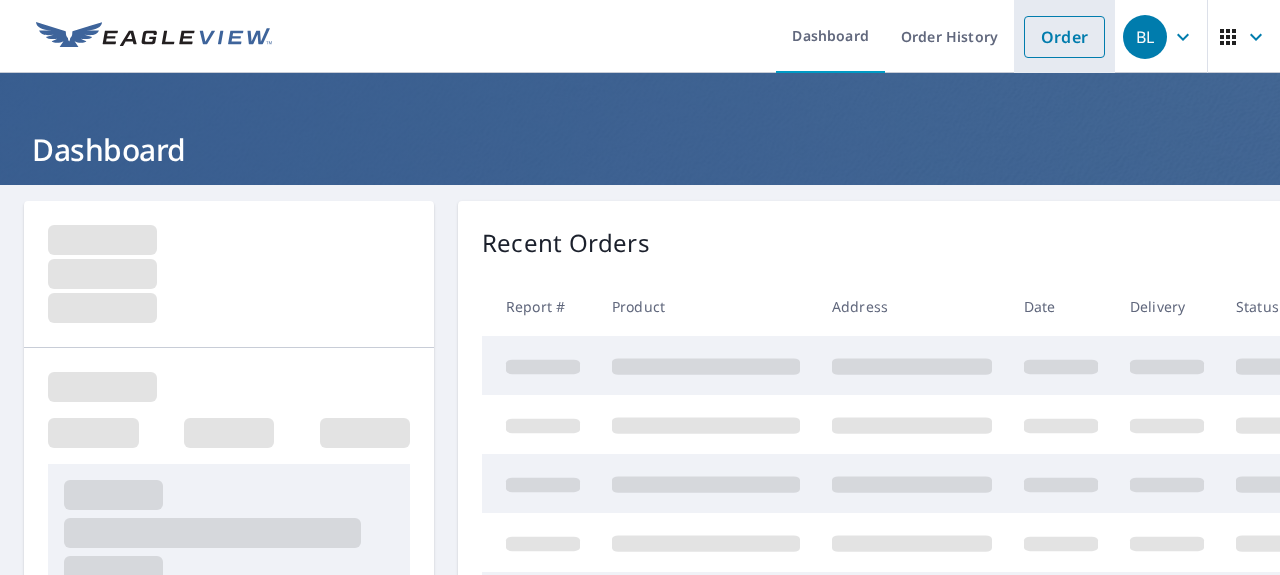 click on "Order" at bounding box center (1064, 37) 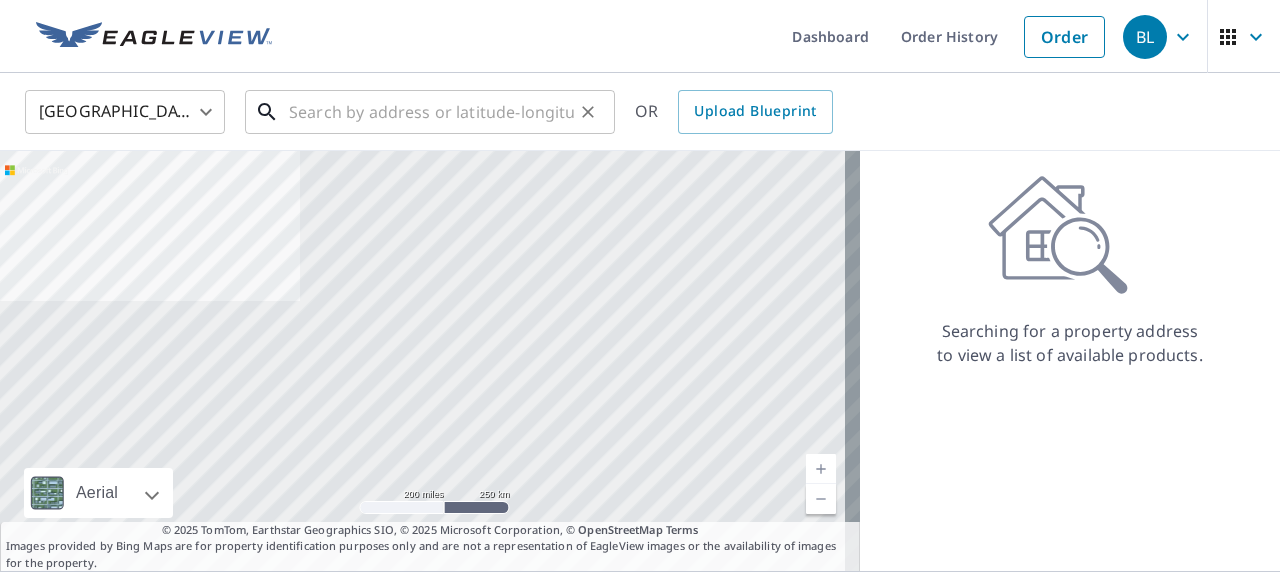 click at bounding box center (431, 112) 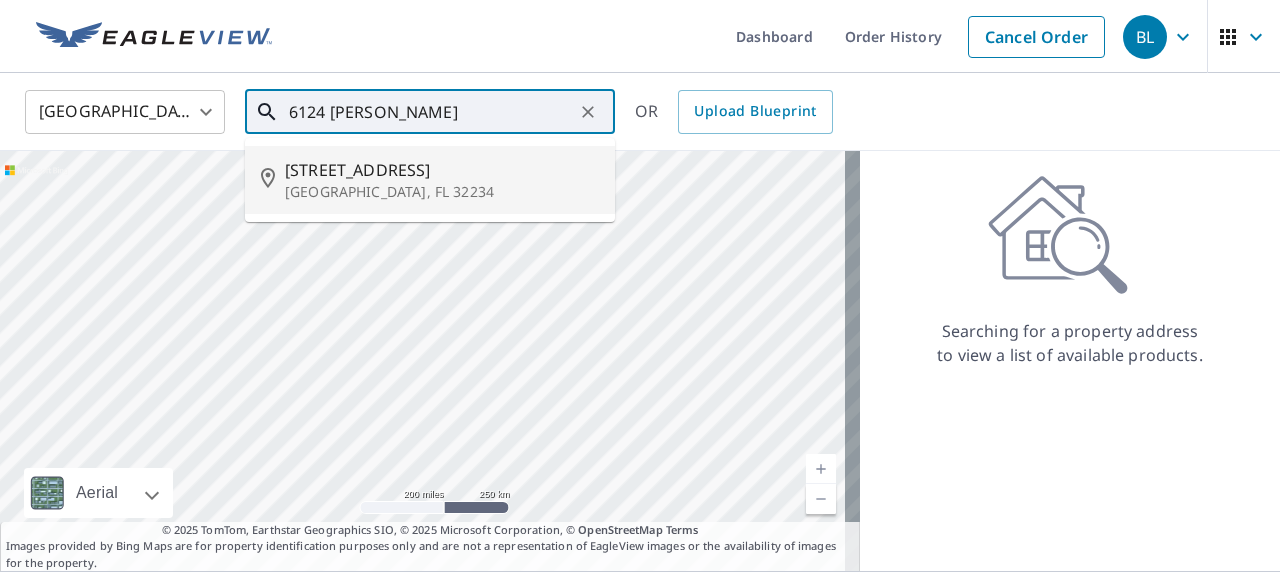 click on "6124 Dappled Bay Ct" at bounding box center (442, 170) 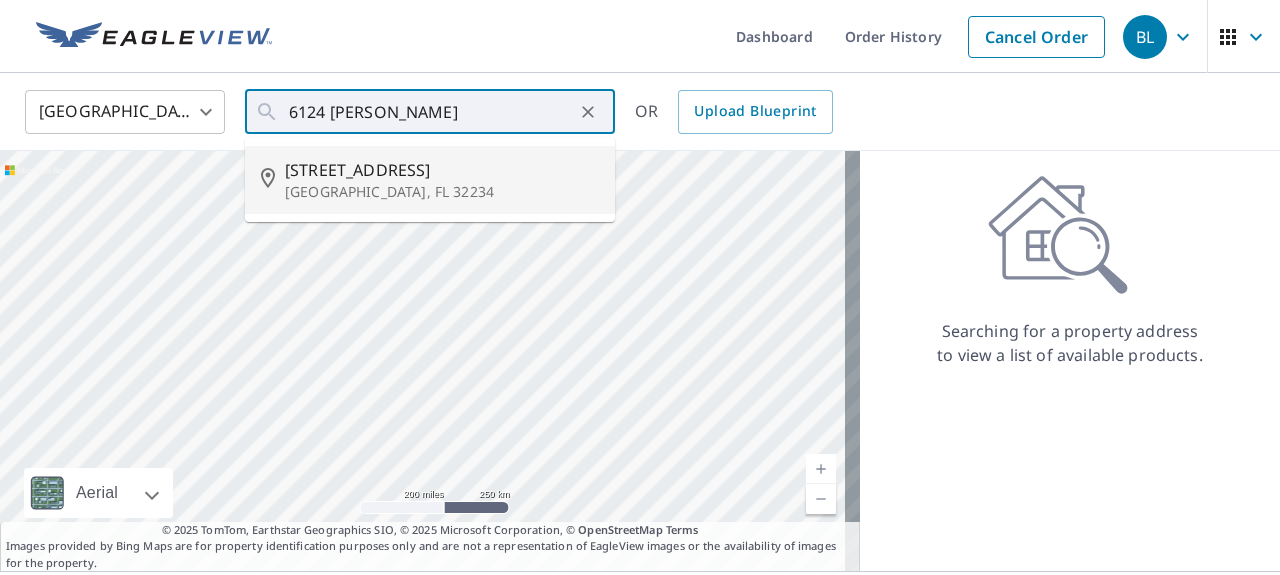 type on "6124 Dappled Bay Ct Jacksonville, FL 32234" 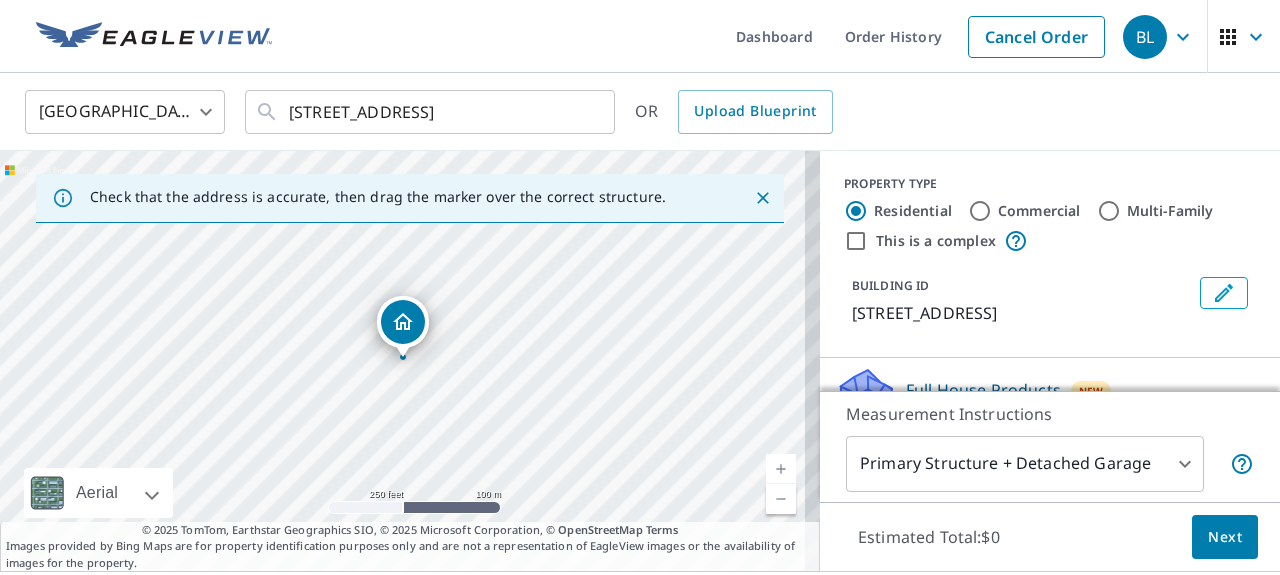 click on "6124 Dappled Bay Ct Jacksonville, FL 32234" at bounding box center [403, 327] 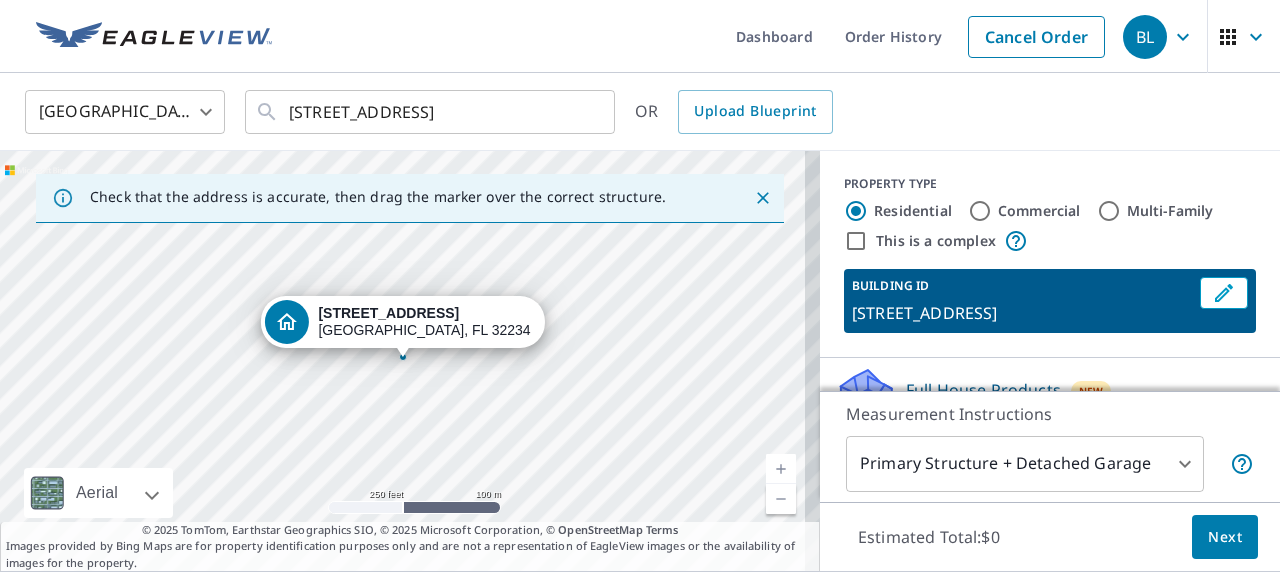click on "6124 Dappled Bay Ct Jacksonville, FL 32234" at bounding box center [410, 361] 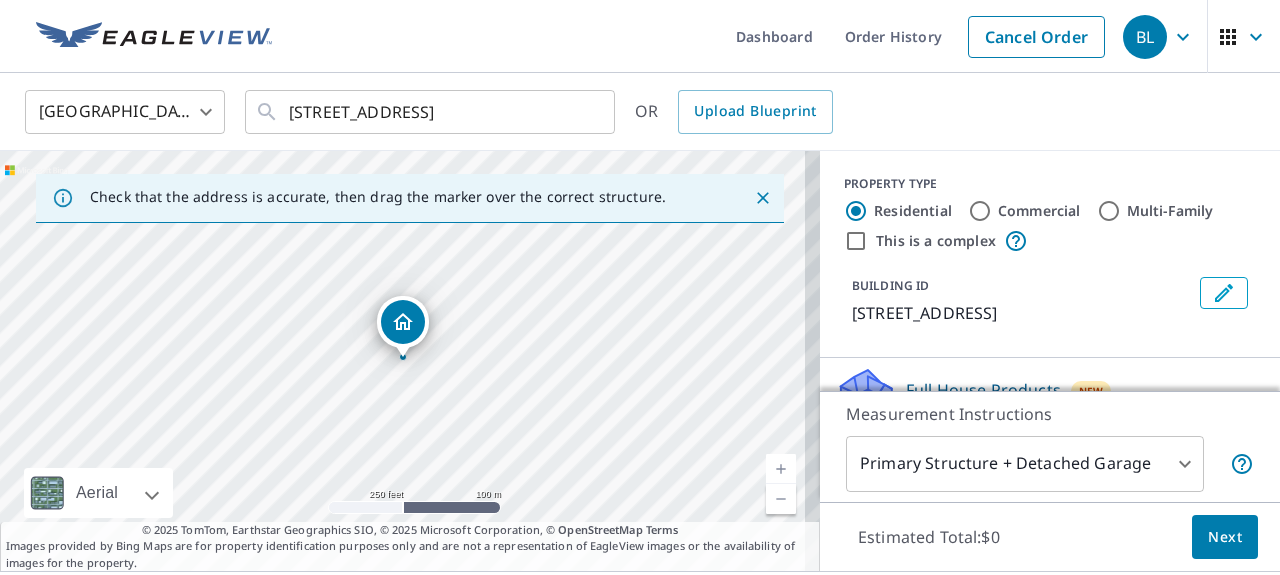 click on "6124 Dappled Bay Ct Jacksonville, FL 32234" at bounding box center (410, 361) 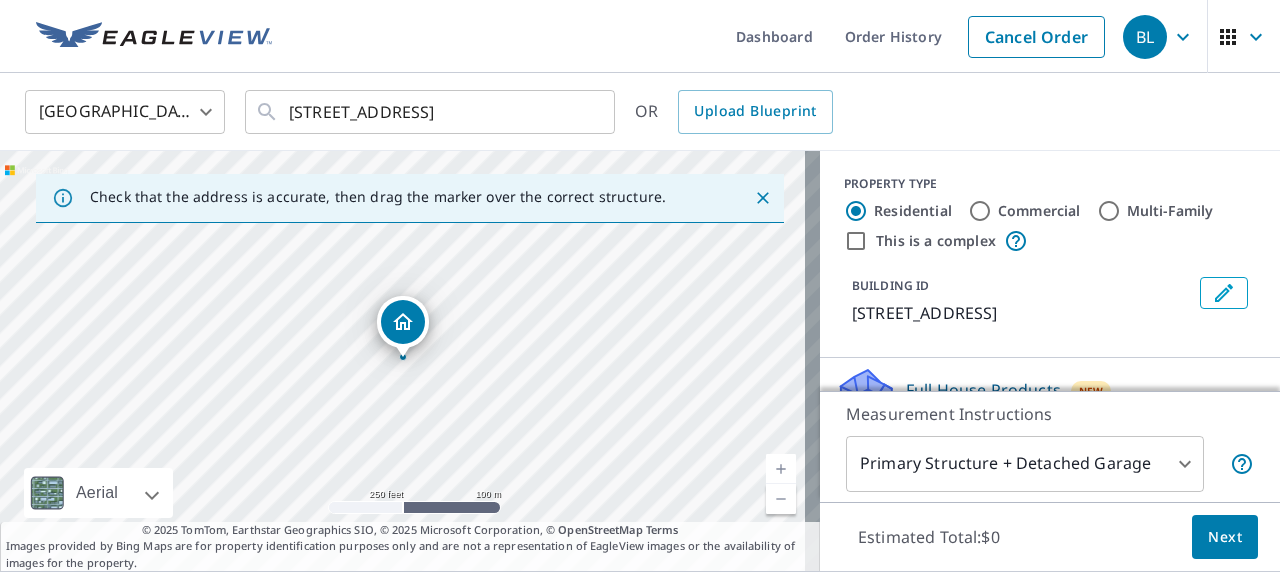 click at bounding box center (781, 469) 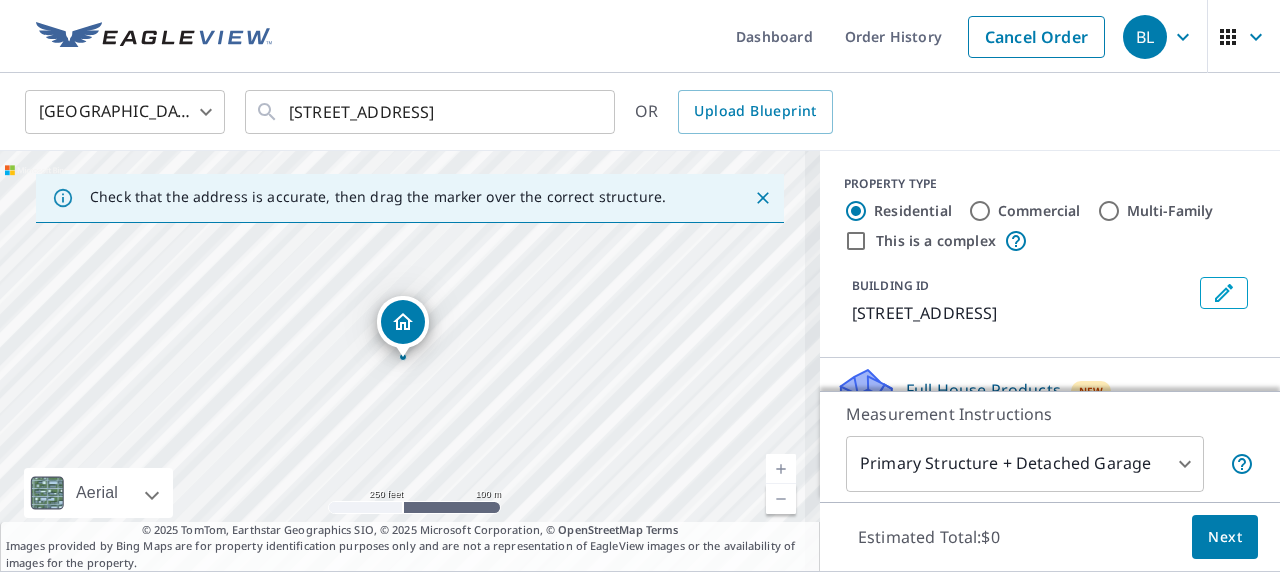 click at bounding box center [781, 469] 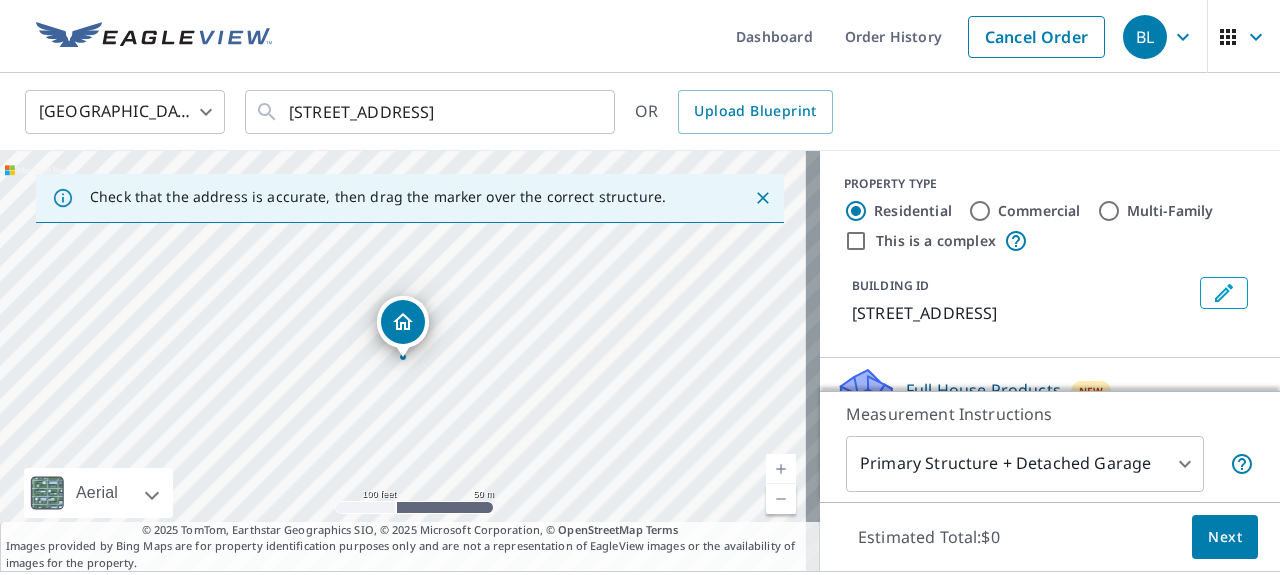 click at bounding box center [781, 469] 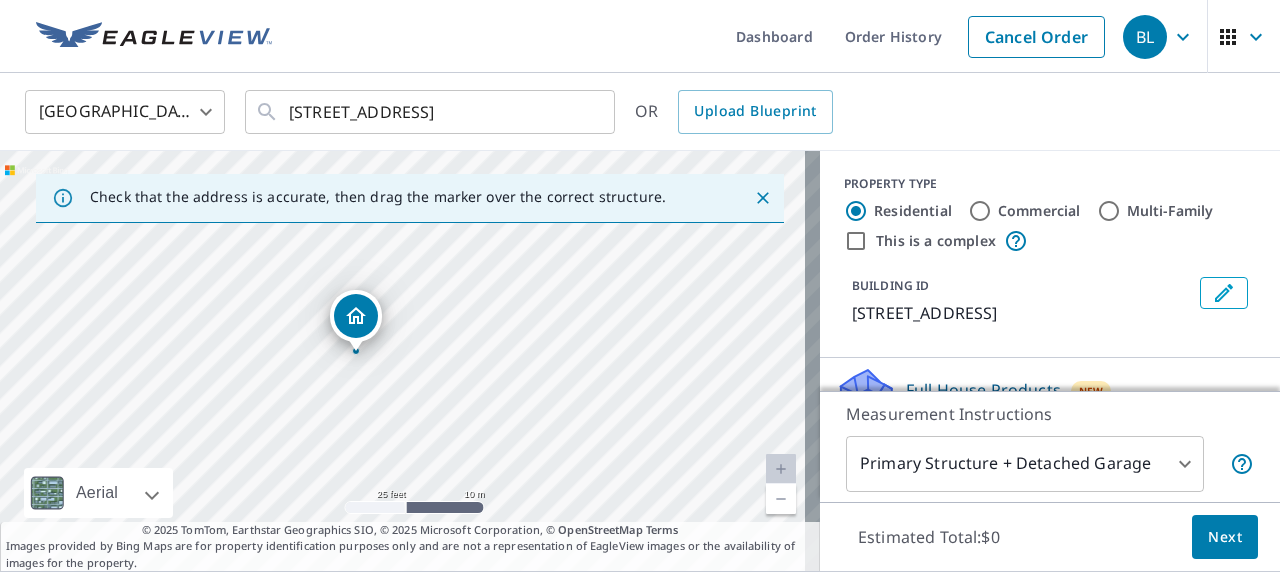 drag, startPoint x: 403, startPoint y: 326, endPoint x: 349, endPoint y: 317, distance: 54.74486 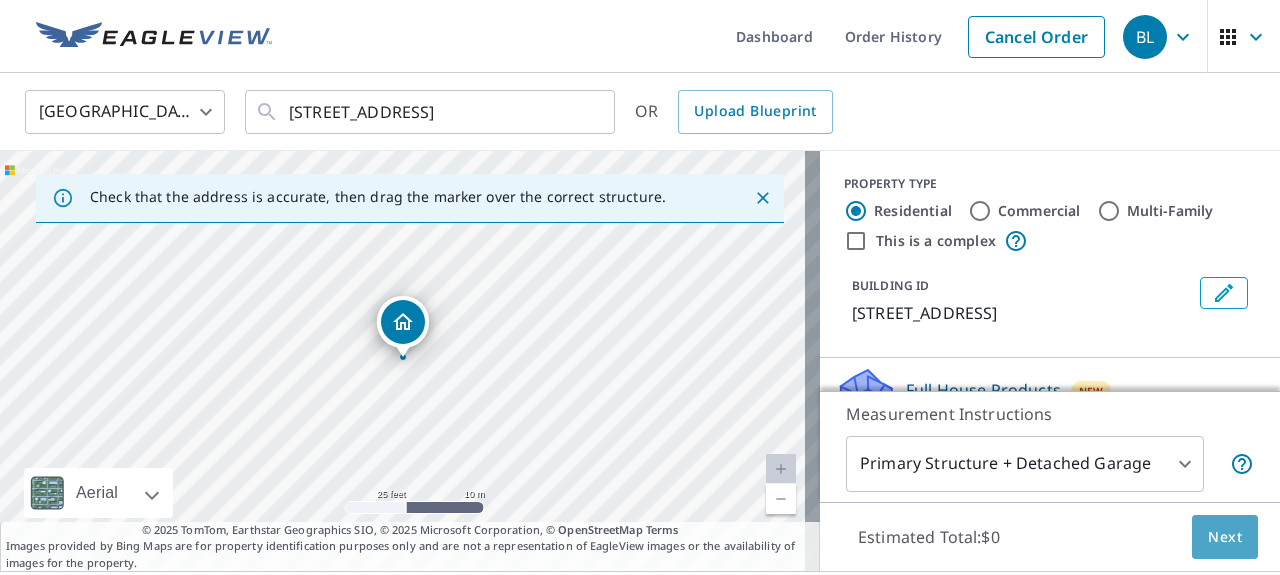 click on "Next" at bounding box center (1225, 537) 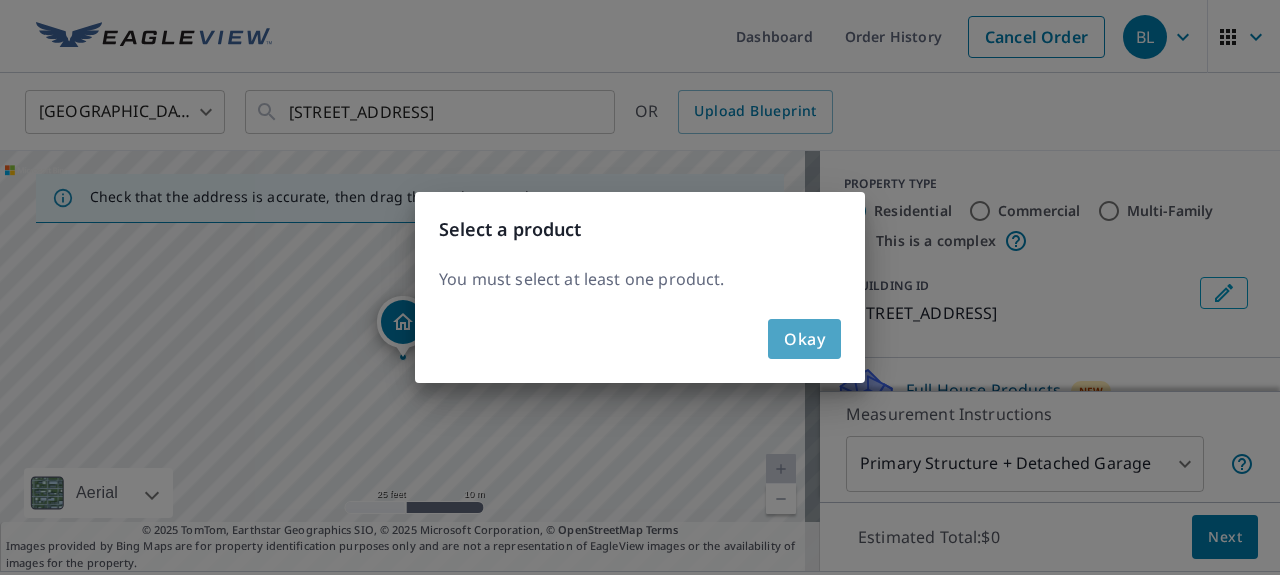 click on "Okay" at bounding box center (804, 339) 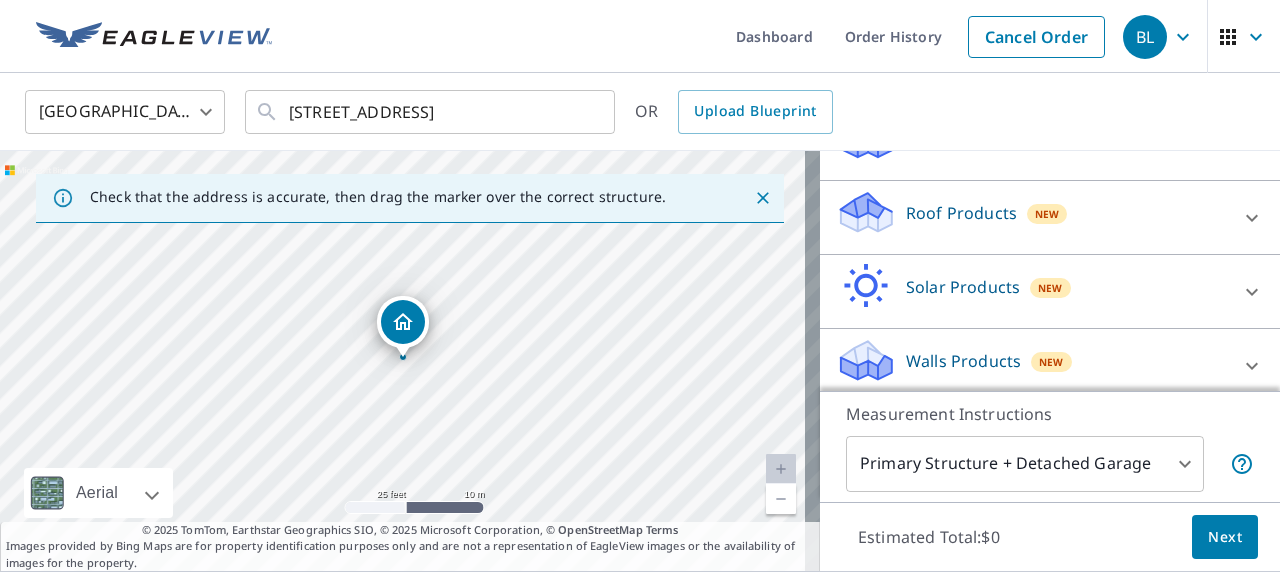 scroll, scrollTop: 276, scrollLeft: 0, axis: vertical 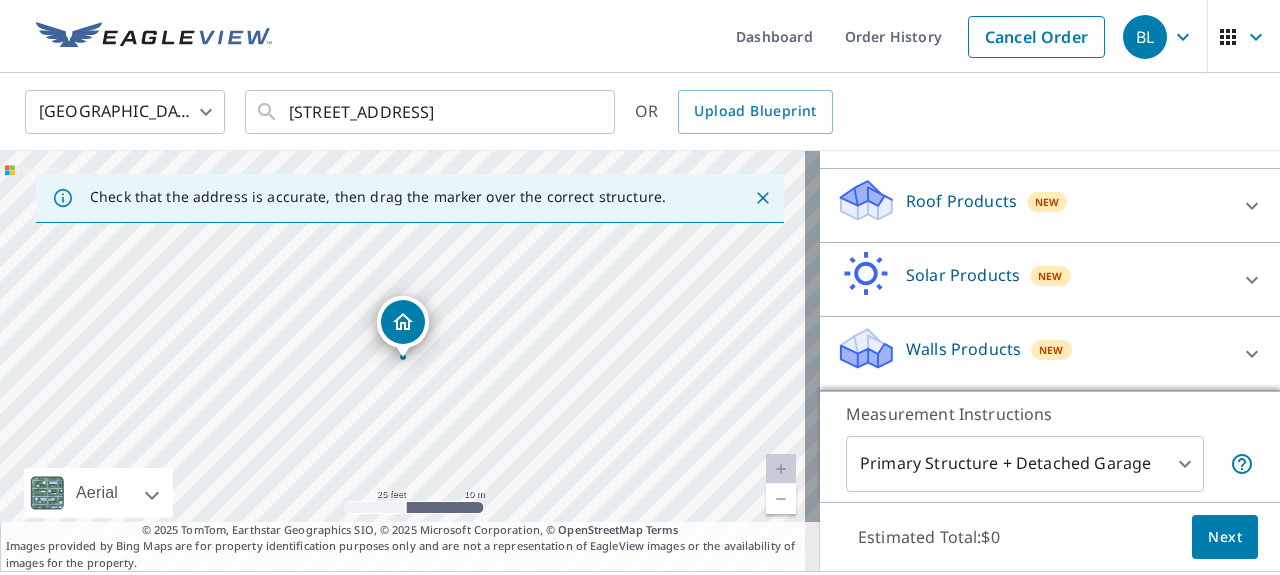 click on "Roof Products" at bounding box center (961, 201) 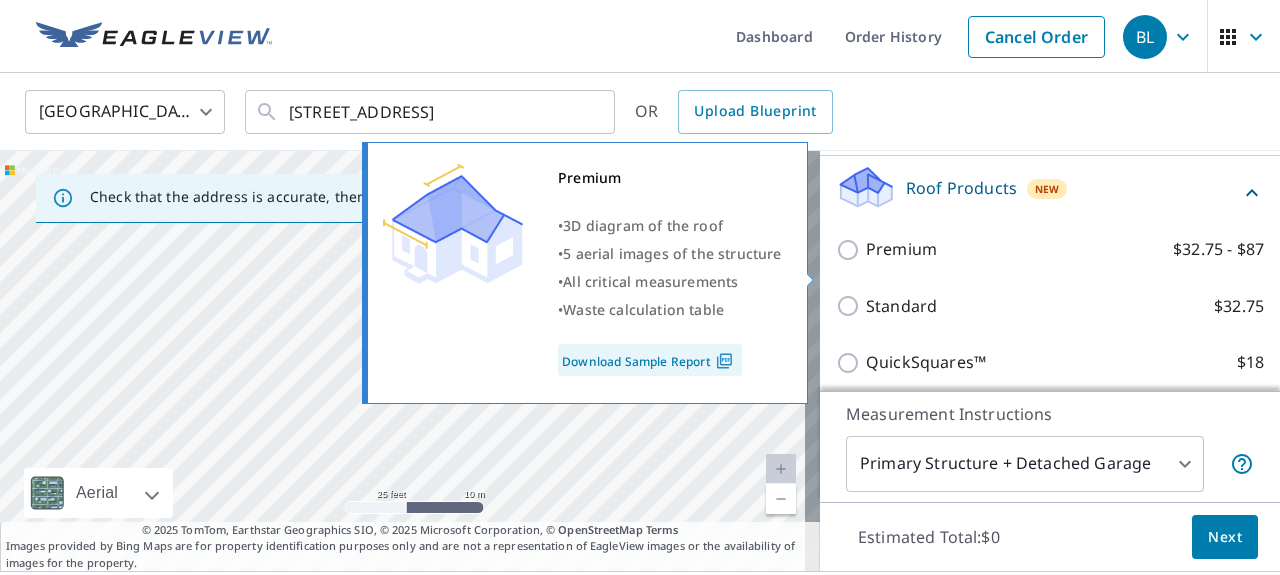 click on "Premium" at bounding box center (901, 249) 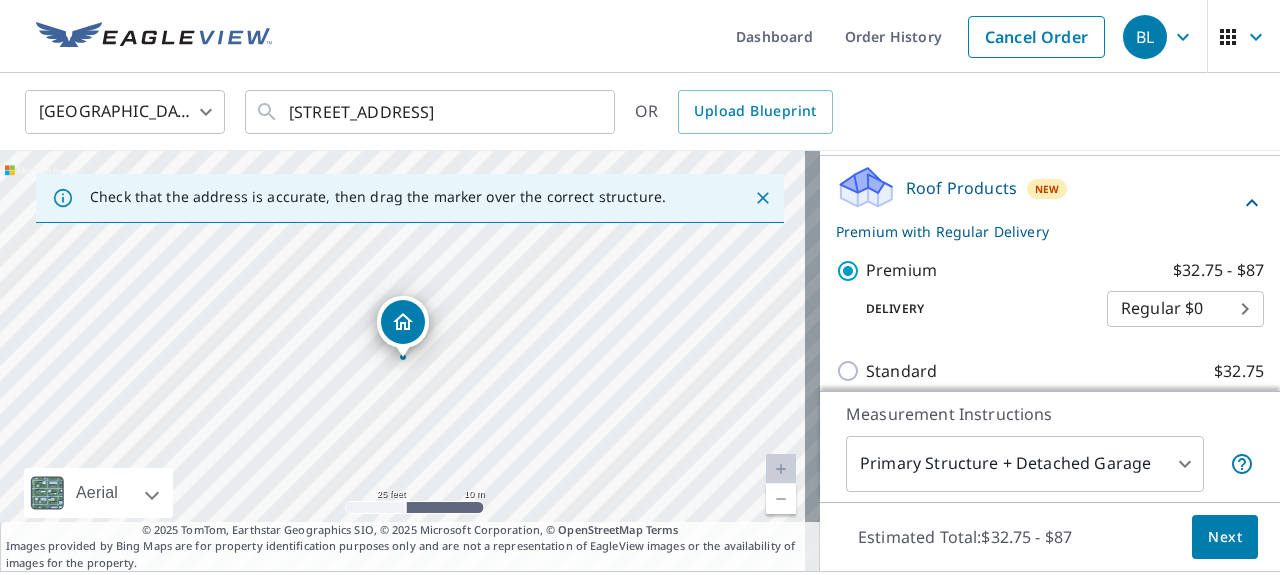 click on "Next" at bounding box center (1225, 537) 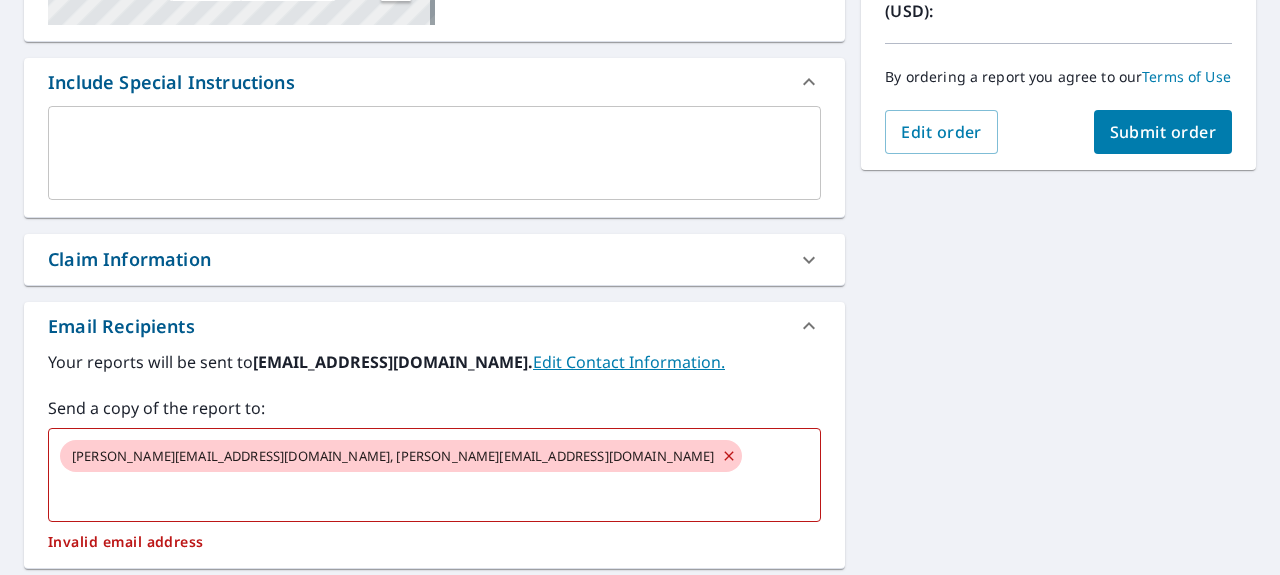 scroll, scrollTop: 546, scrollLeft: 0, axis: vertical 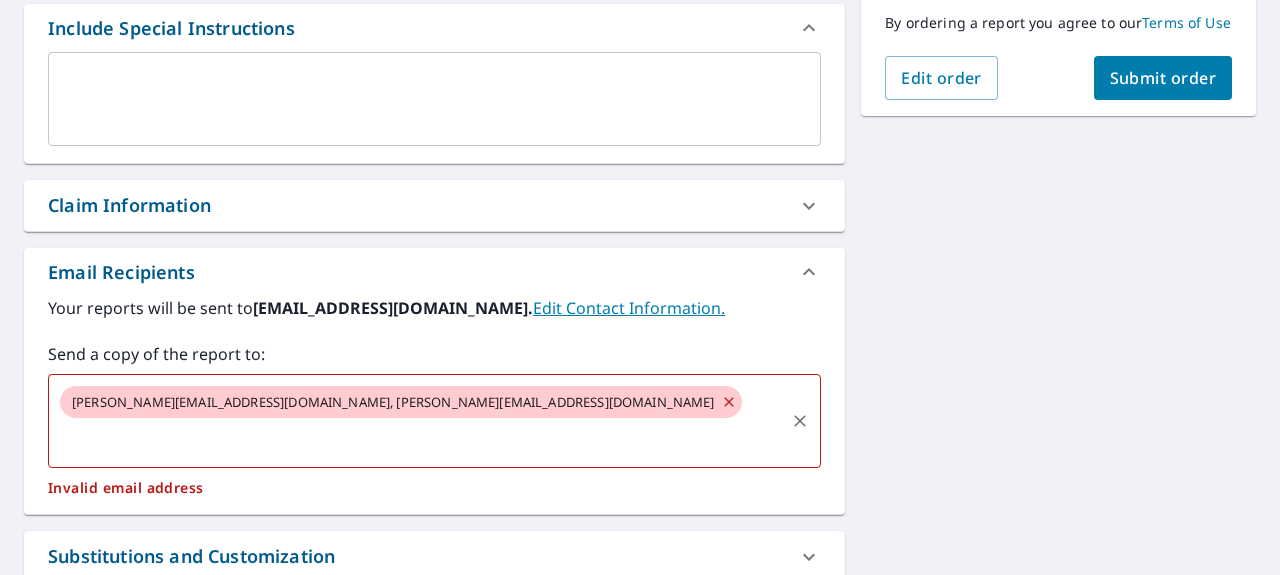 click 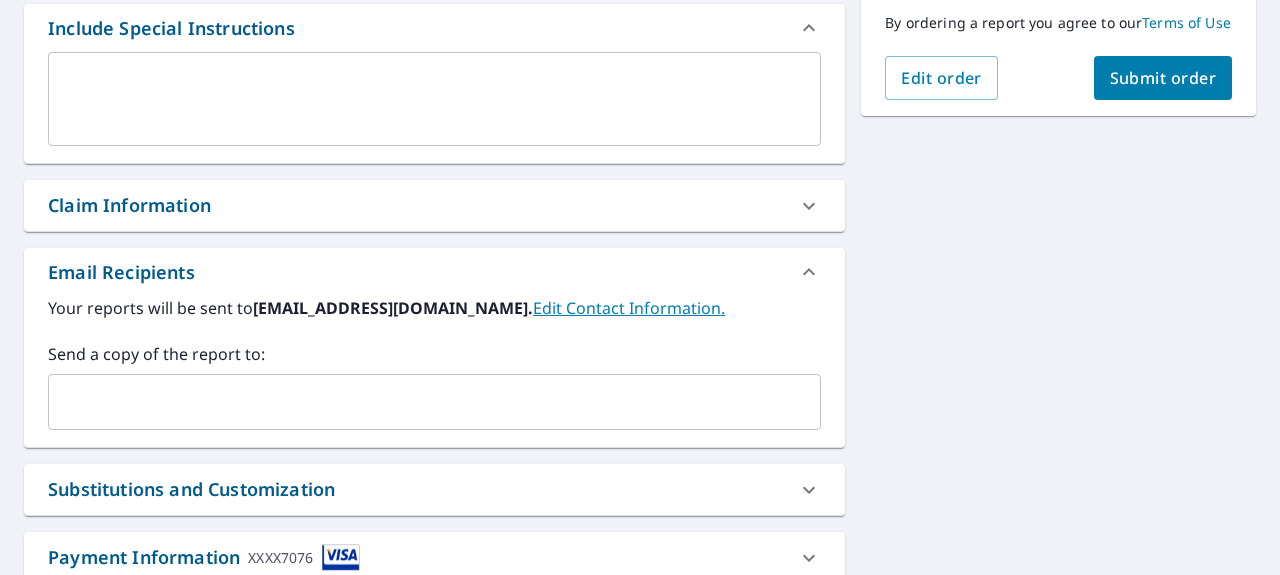 click on "​" at bounding box center (434, 402) 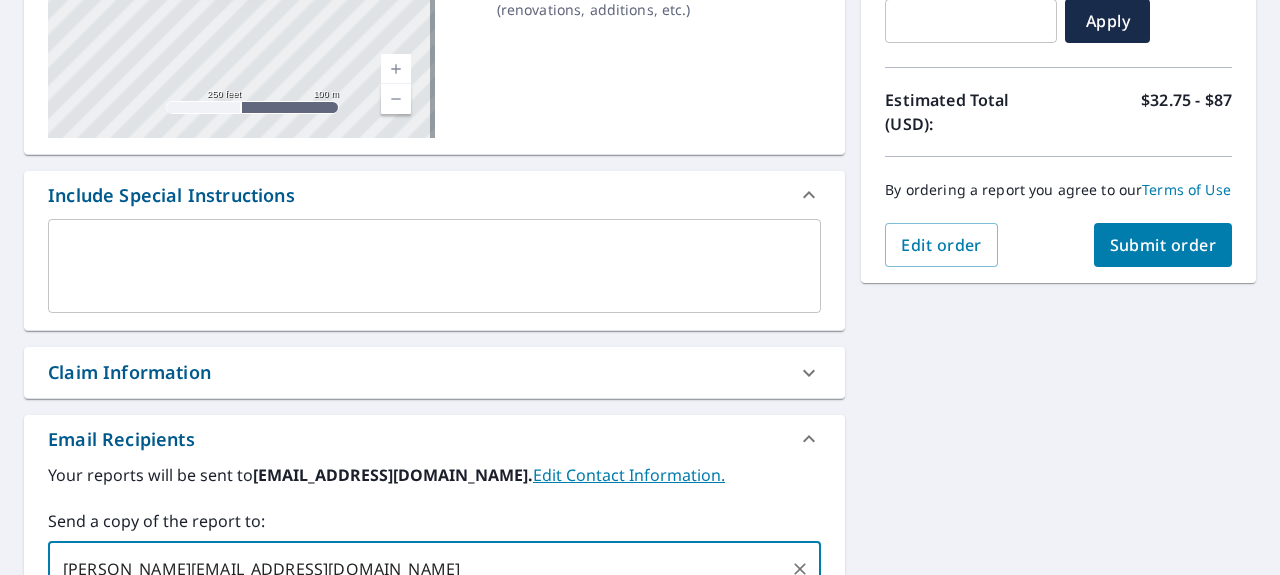 scroll, scrollTop: 364, scrollLeft: 0, axis: vertical 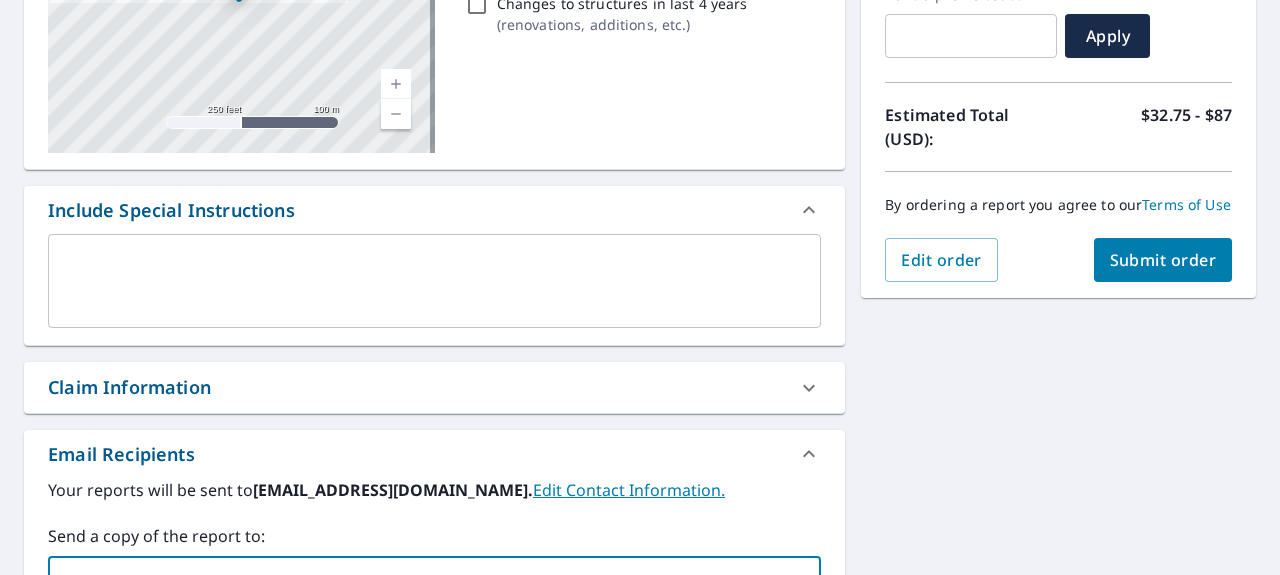 type on "juan@chooseturnkey.com" 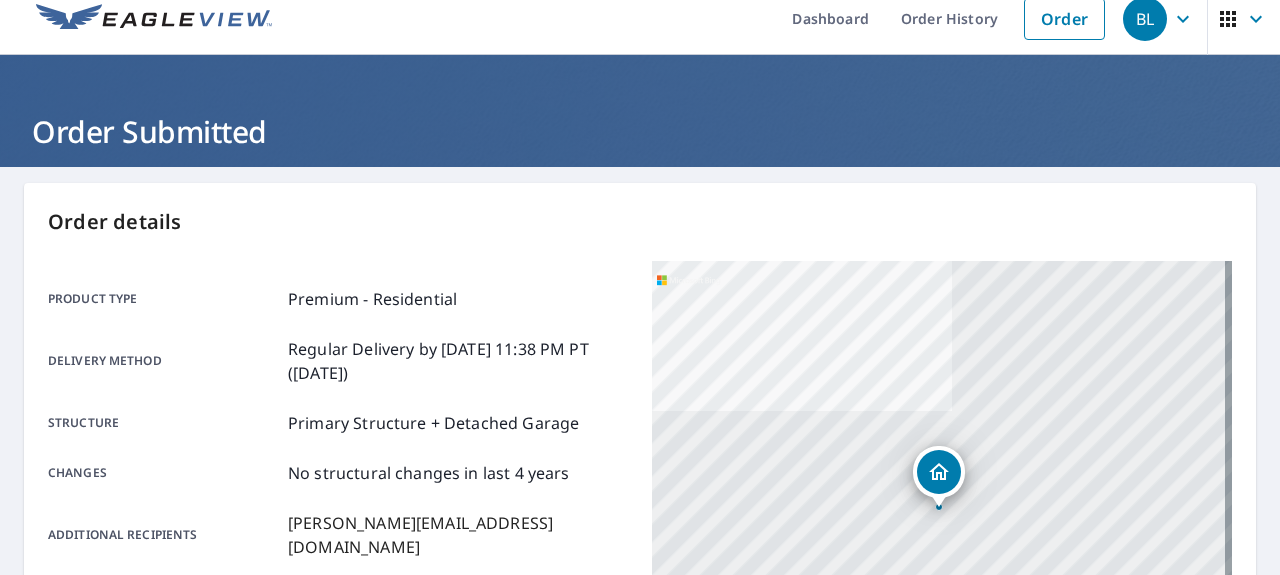 scroll, scrollTop: 0, scrollLeft: 0, axis: both 